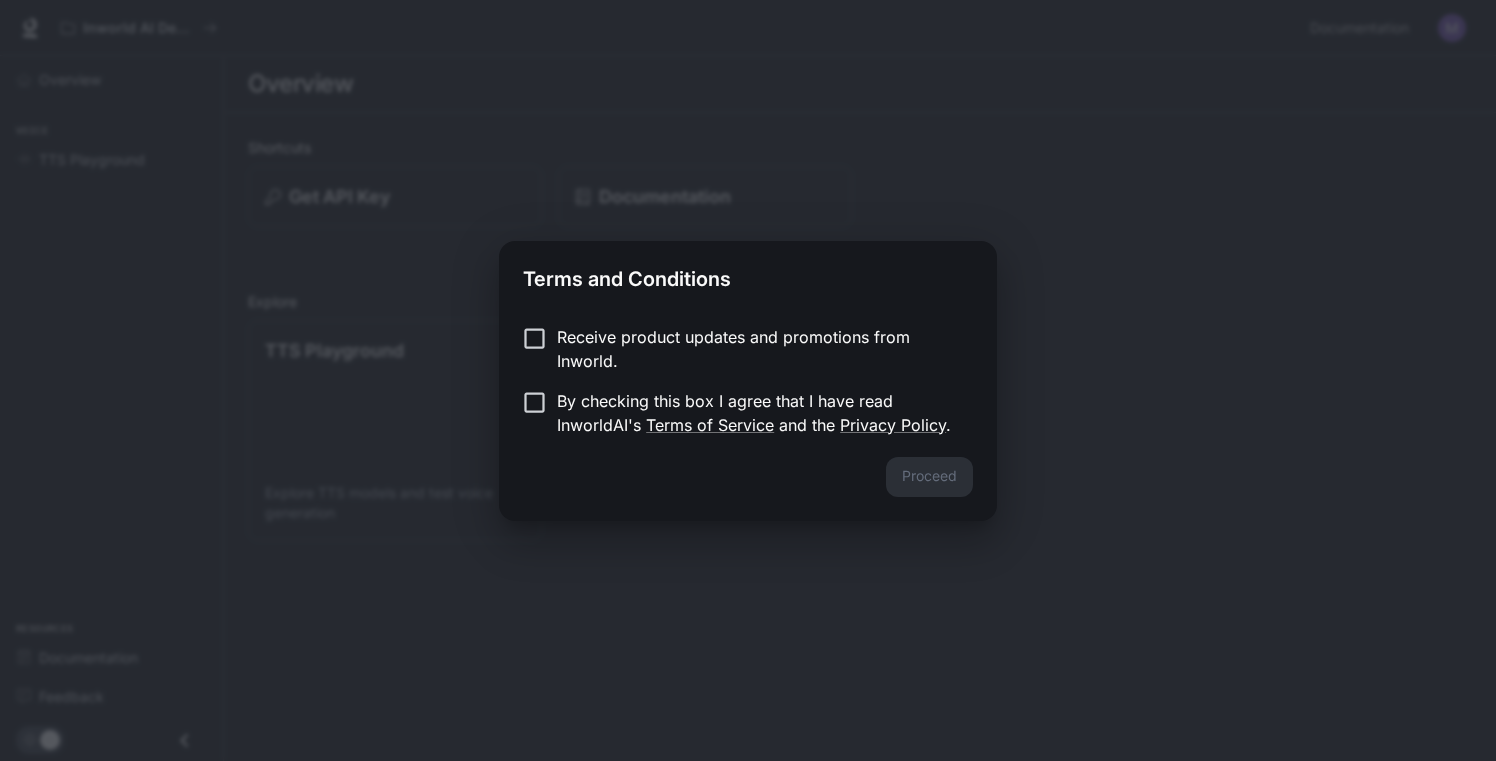 scroll, scrollTop: 0, scrollLeft: 0, axis: both 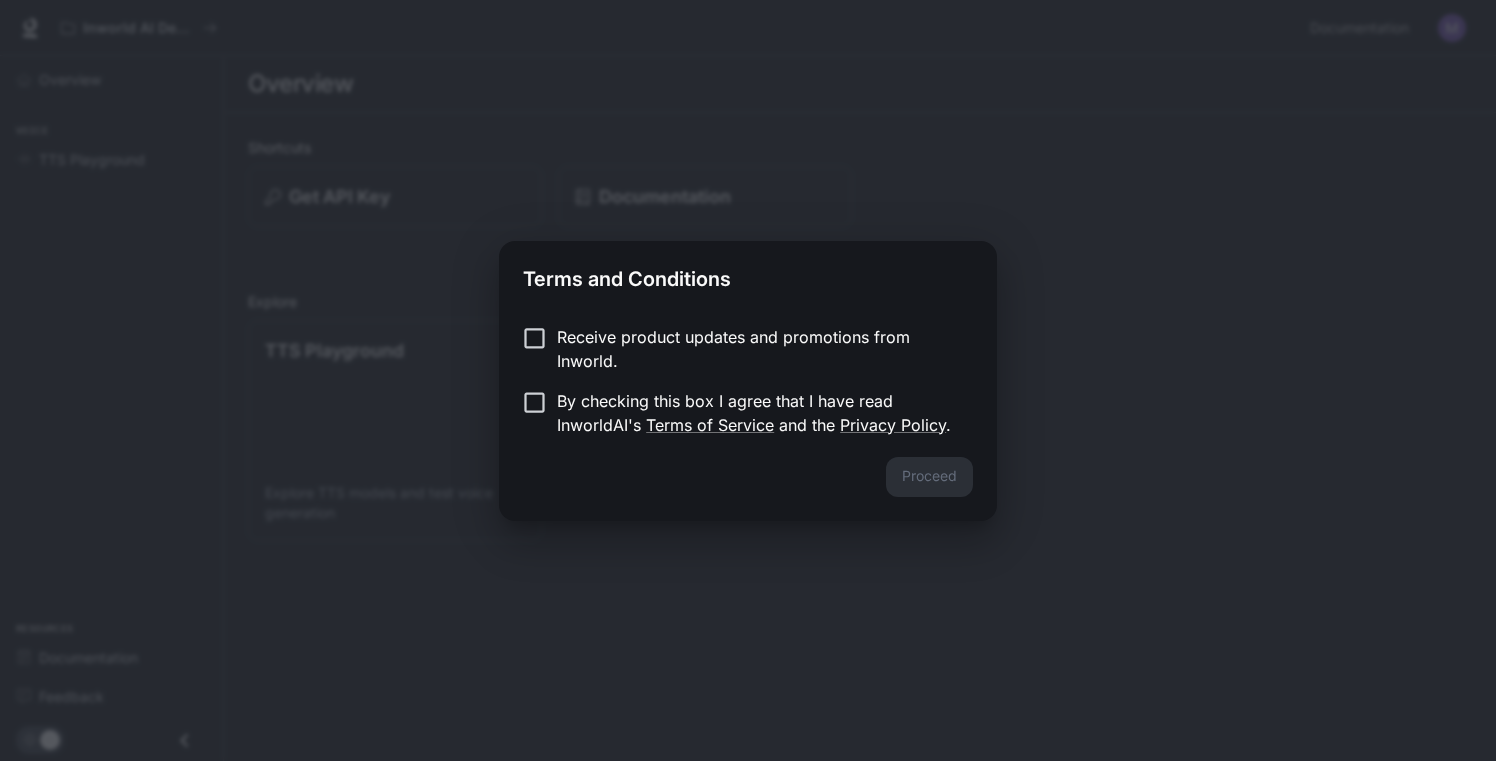 click on "By checking this box I agree that I have read InworldAI's   Terms of Service   and the   Privacy Policy ." at bounding box center (757, 413) 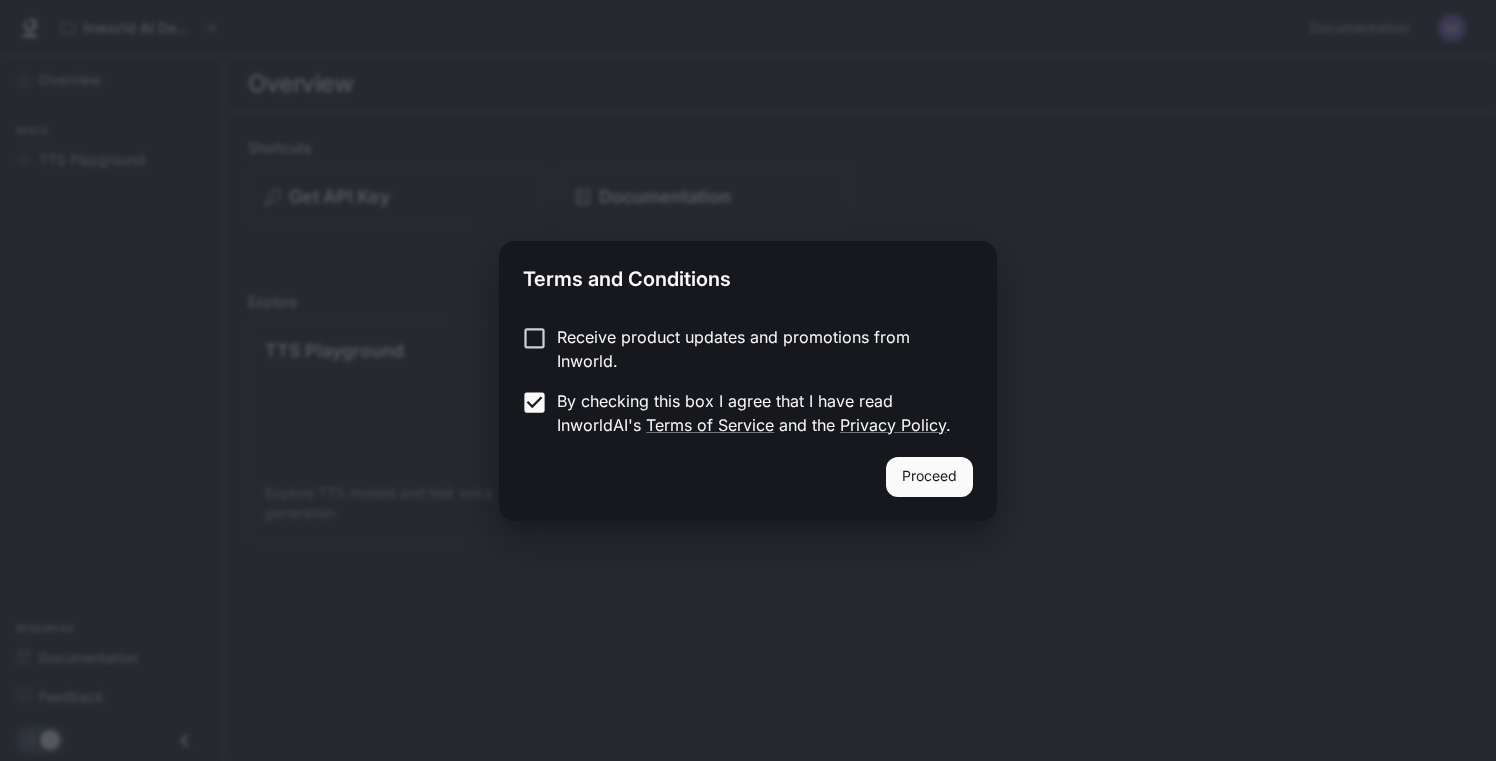 click on "Proceed" at bounding box center [929, 477] 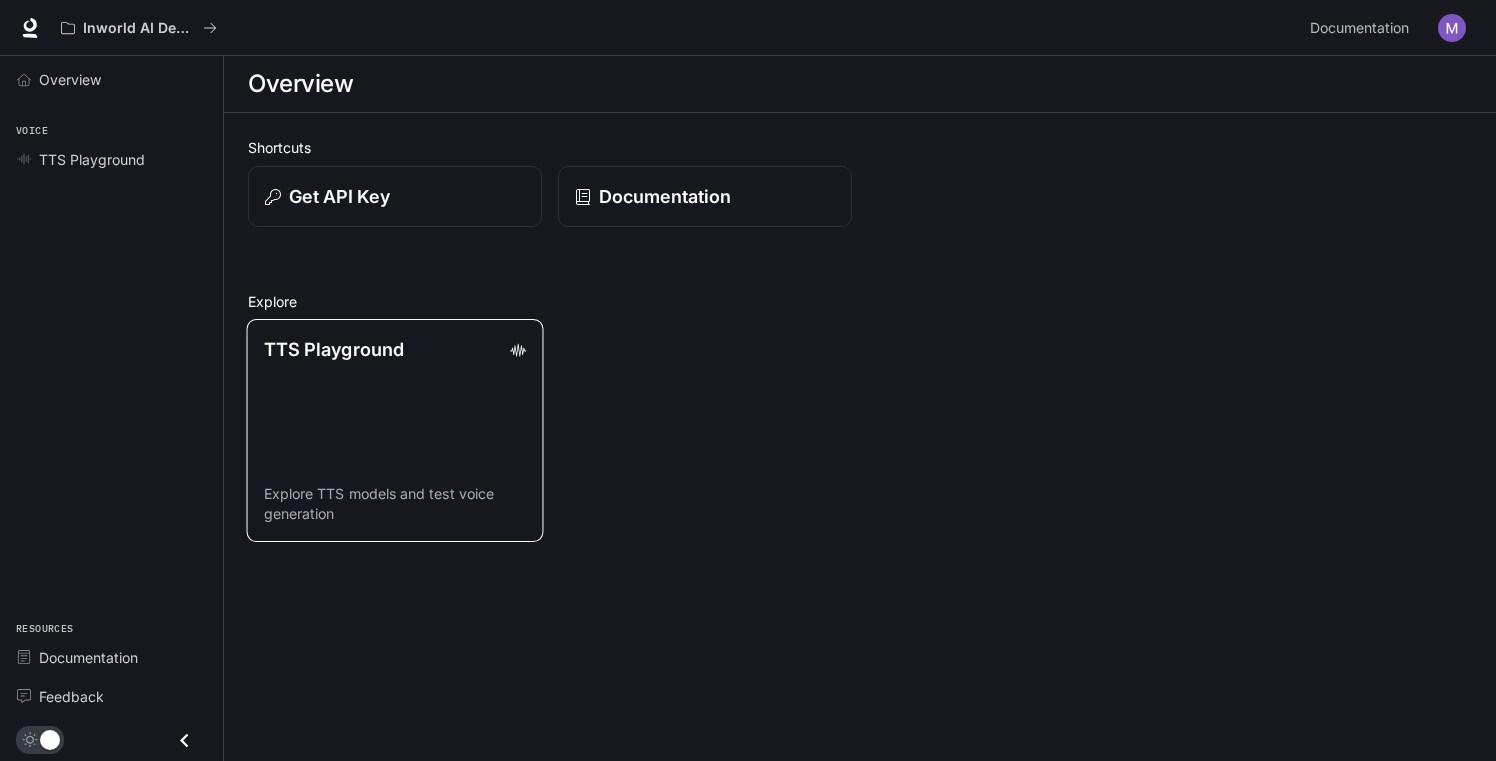 click on "TTS Playground Explore TTS models and test voice generation" at bounding box center (395, 430) 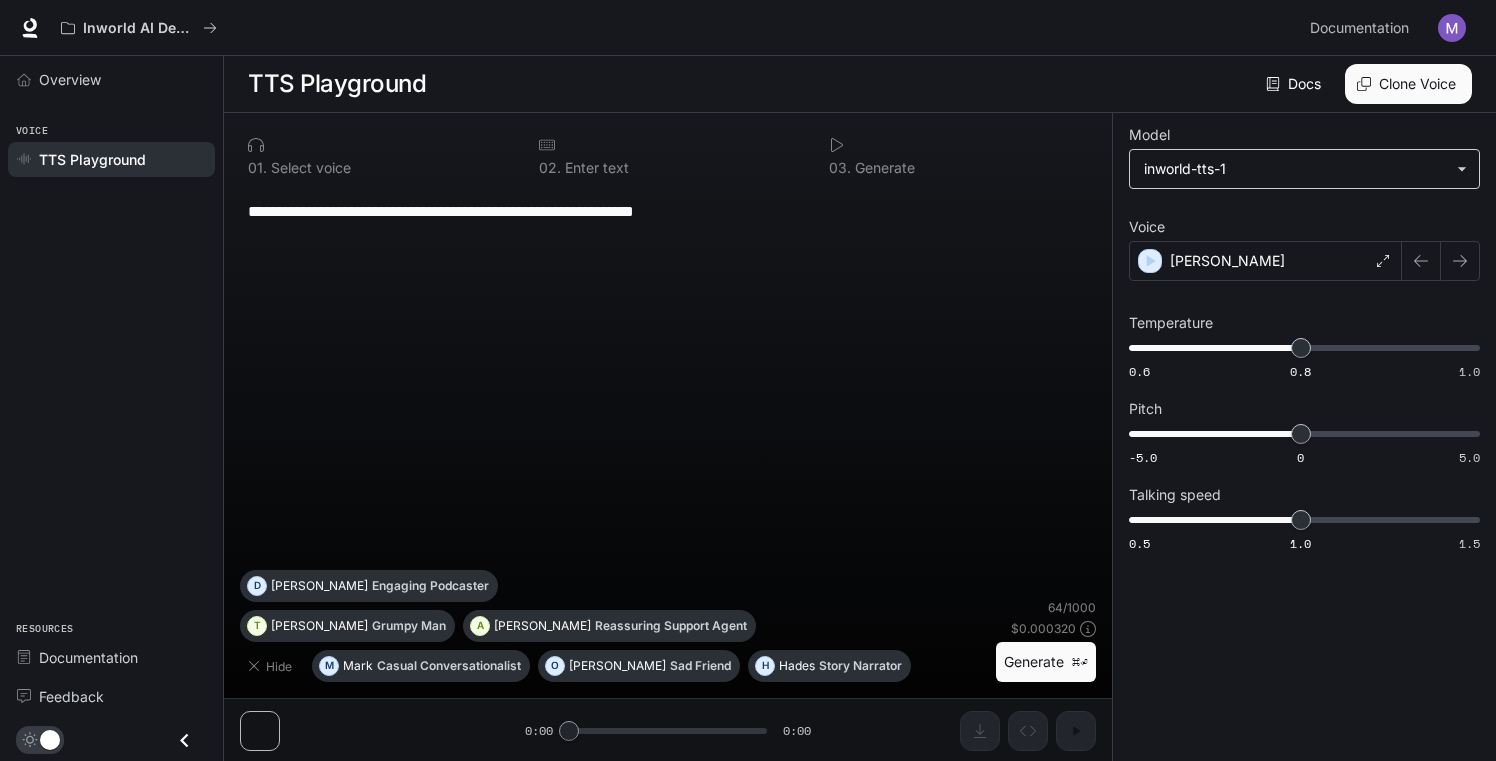click on "**********" at bounding box center (748, 381) 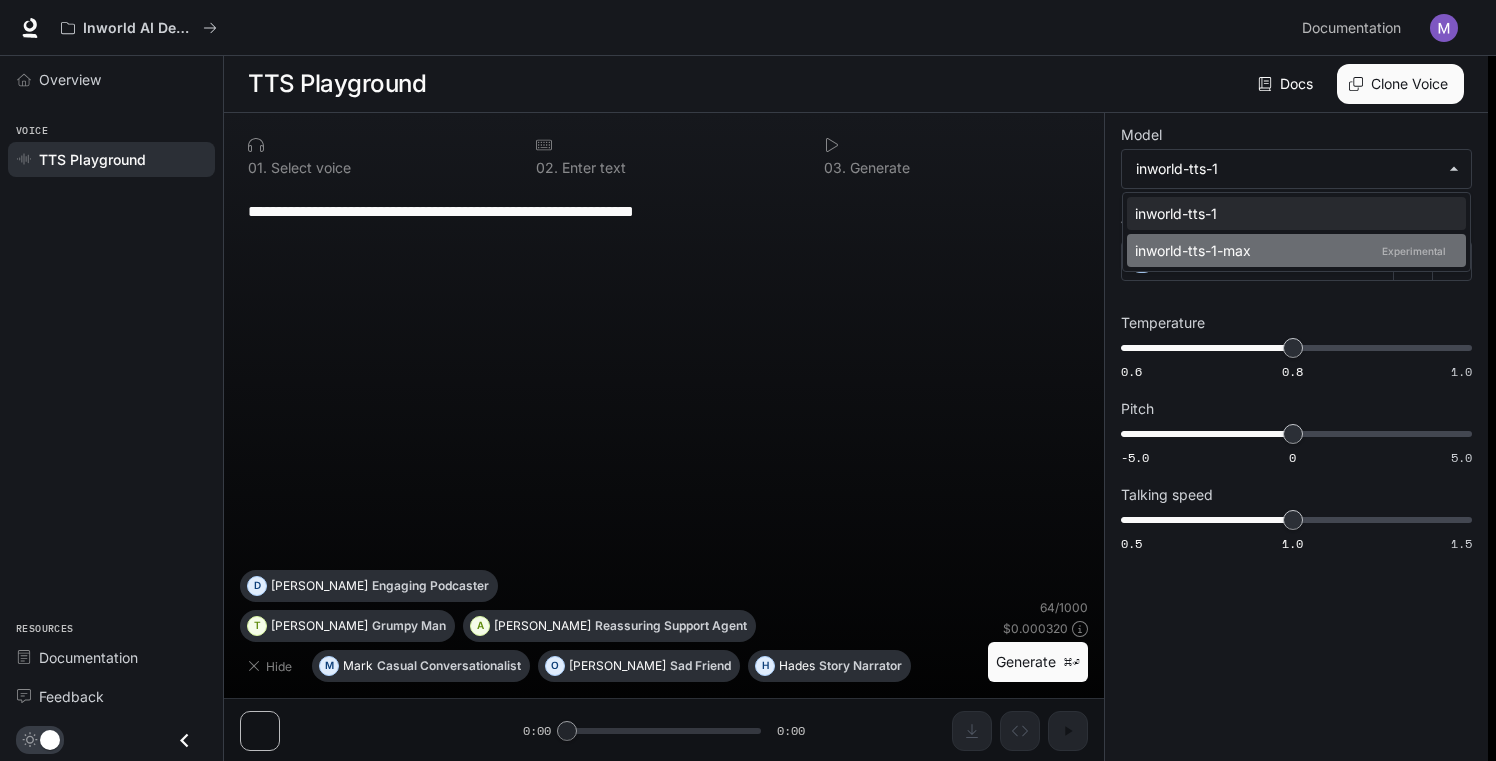 click on "inworld-tts-1-max Experimental" at bounding box center [1292, 250] 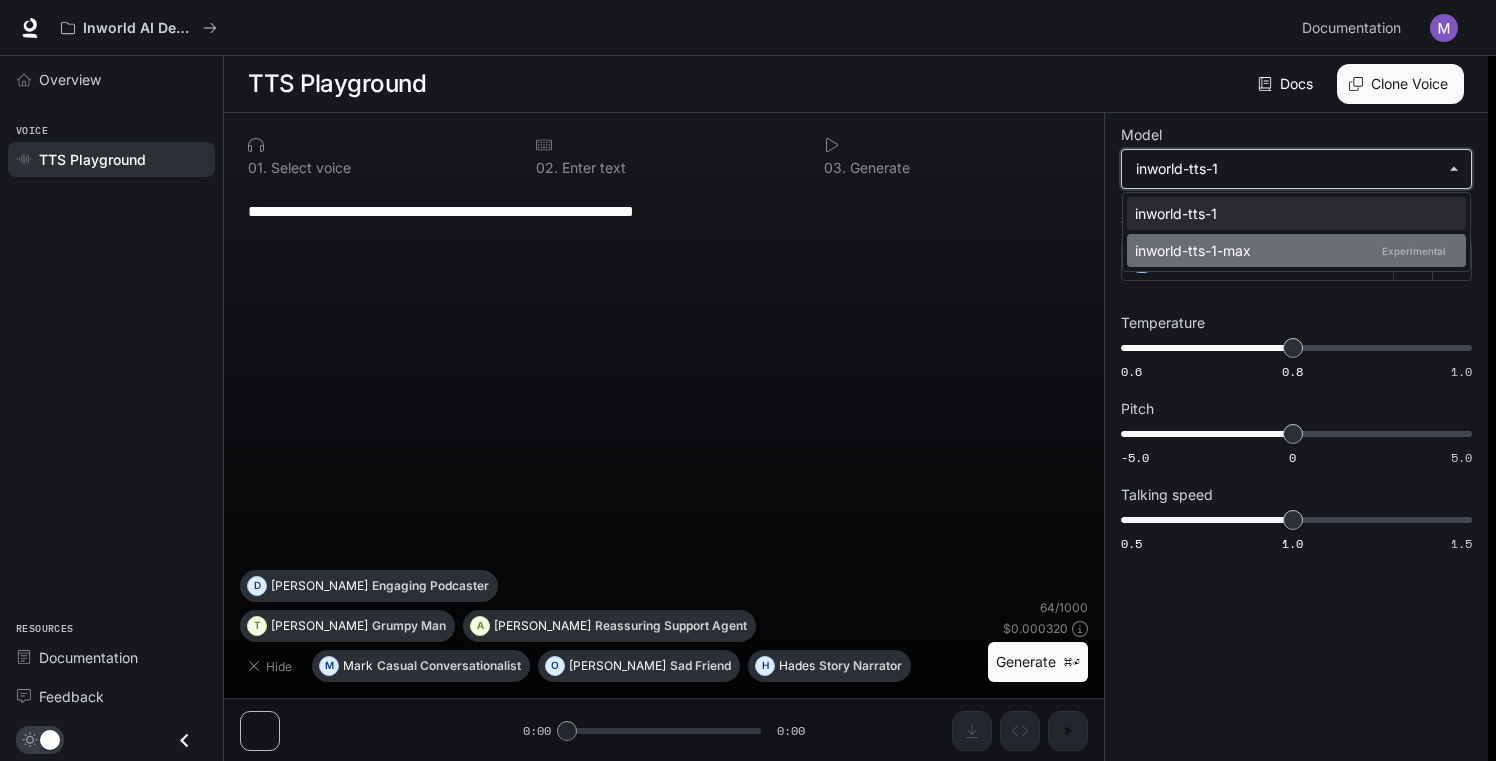 type on "**********" 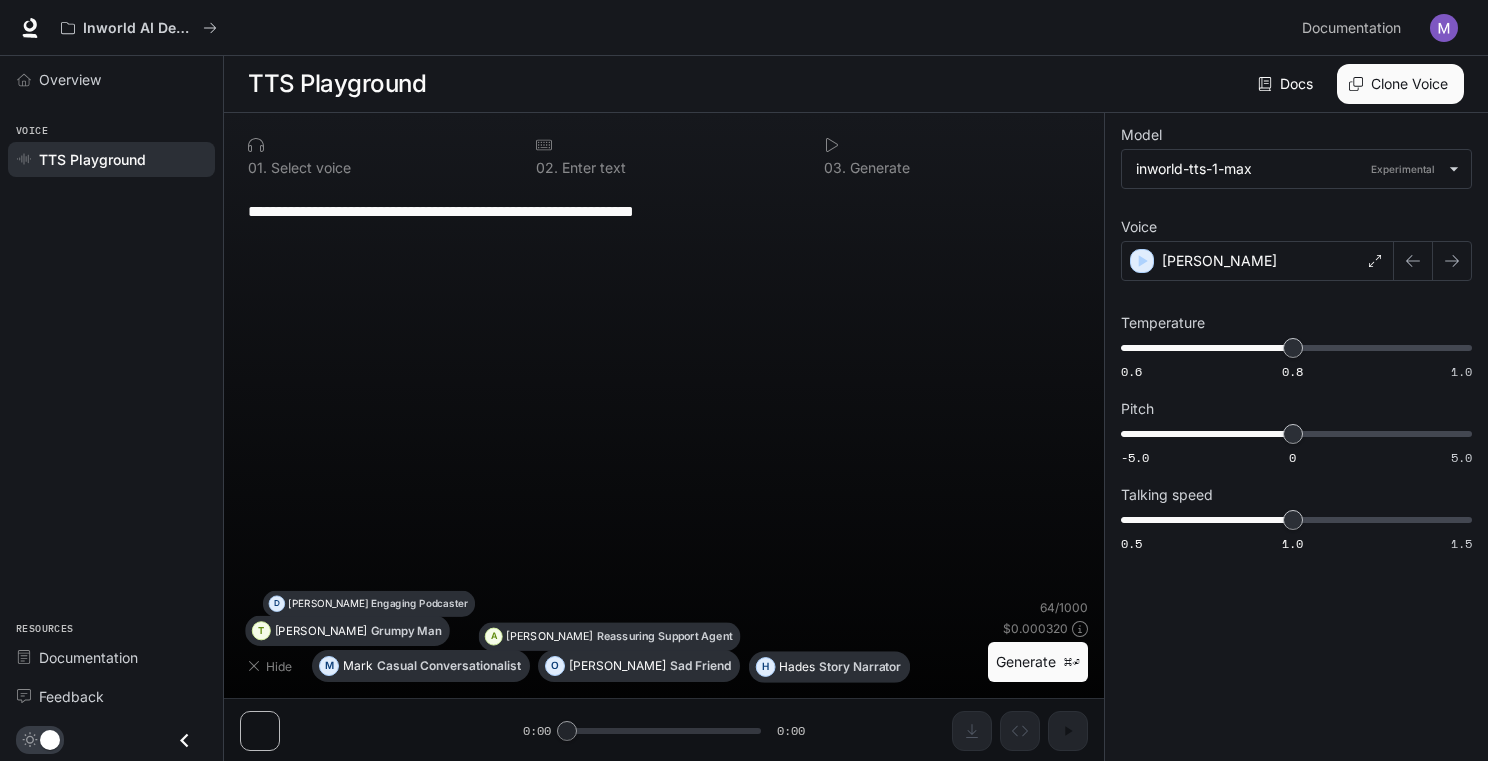 click on "**********" at bounding box center (664, 378) 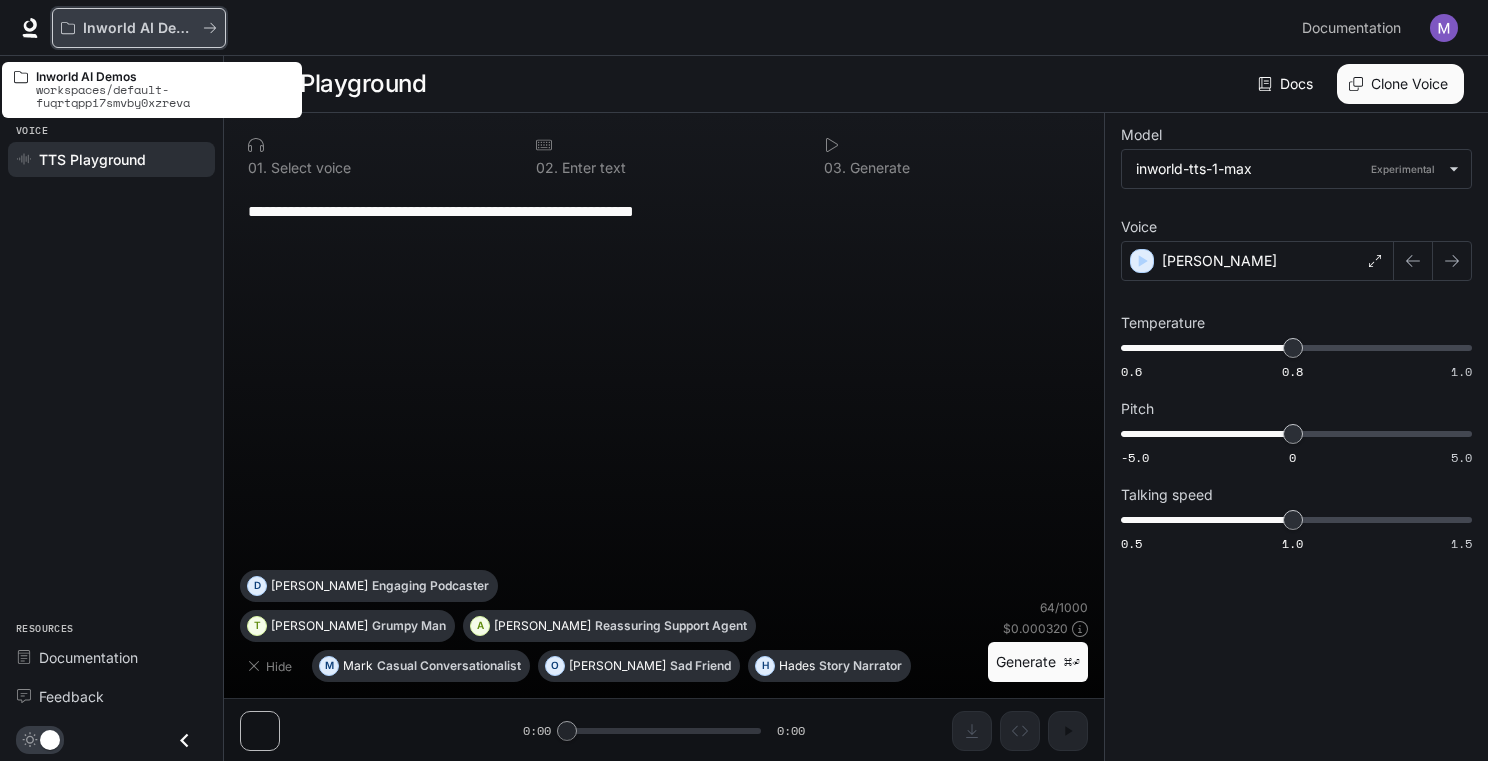 click on "Inworld AI Demos" at bounding box center (139, 28) 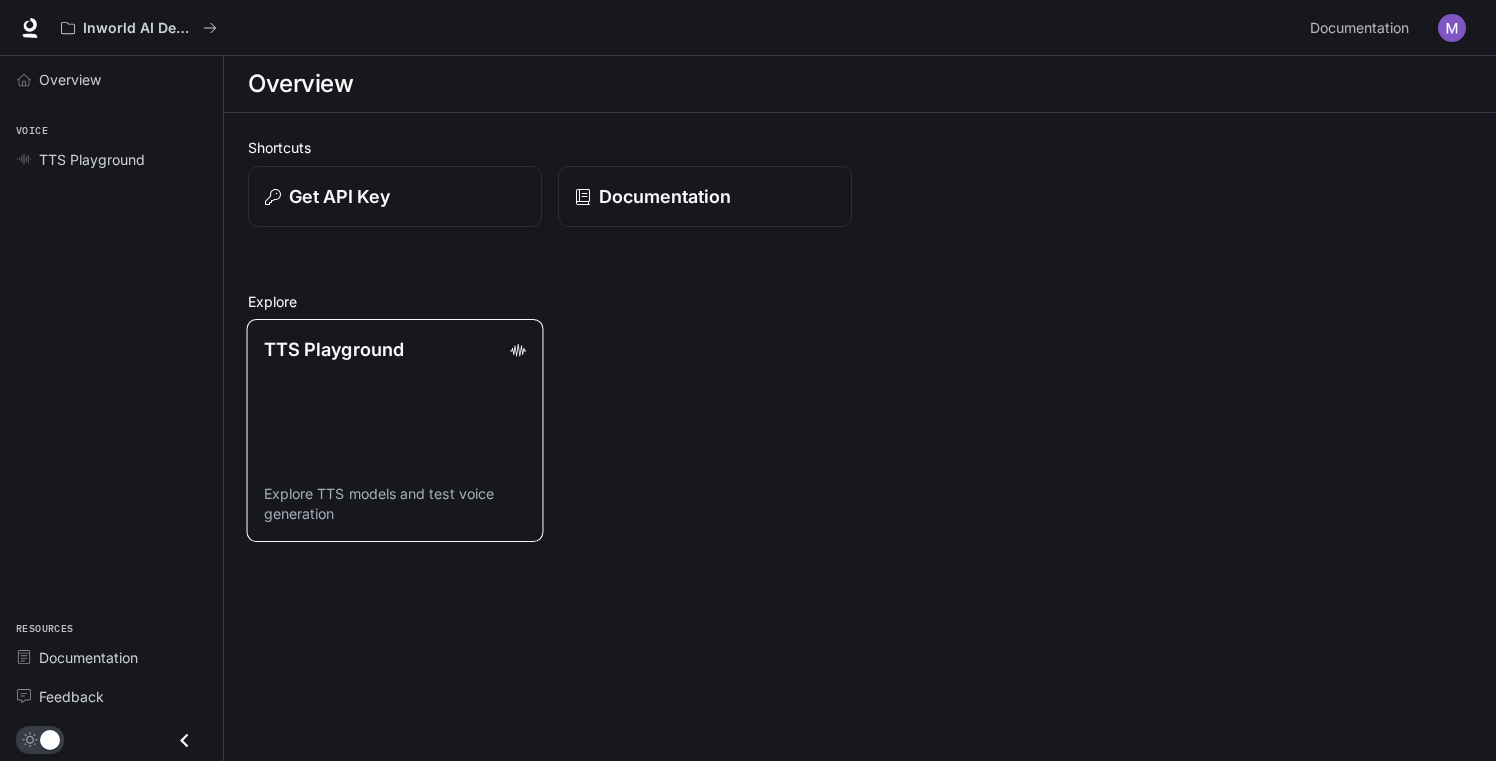 click on "TTS Playground Explore TTS models and test voice generation" at bounding box center [395, 430] 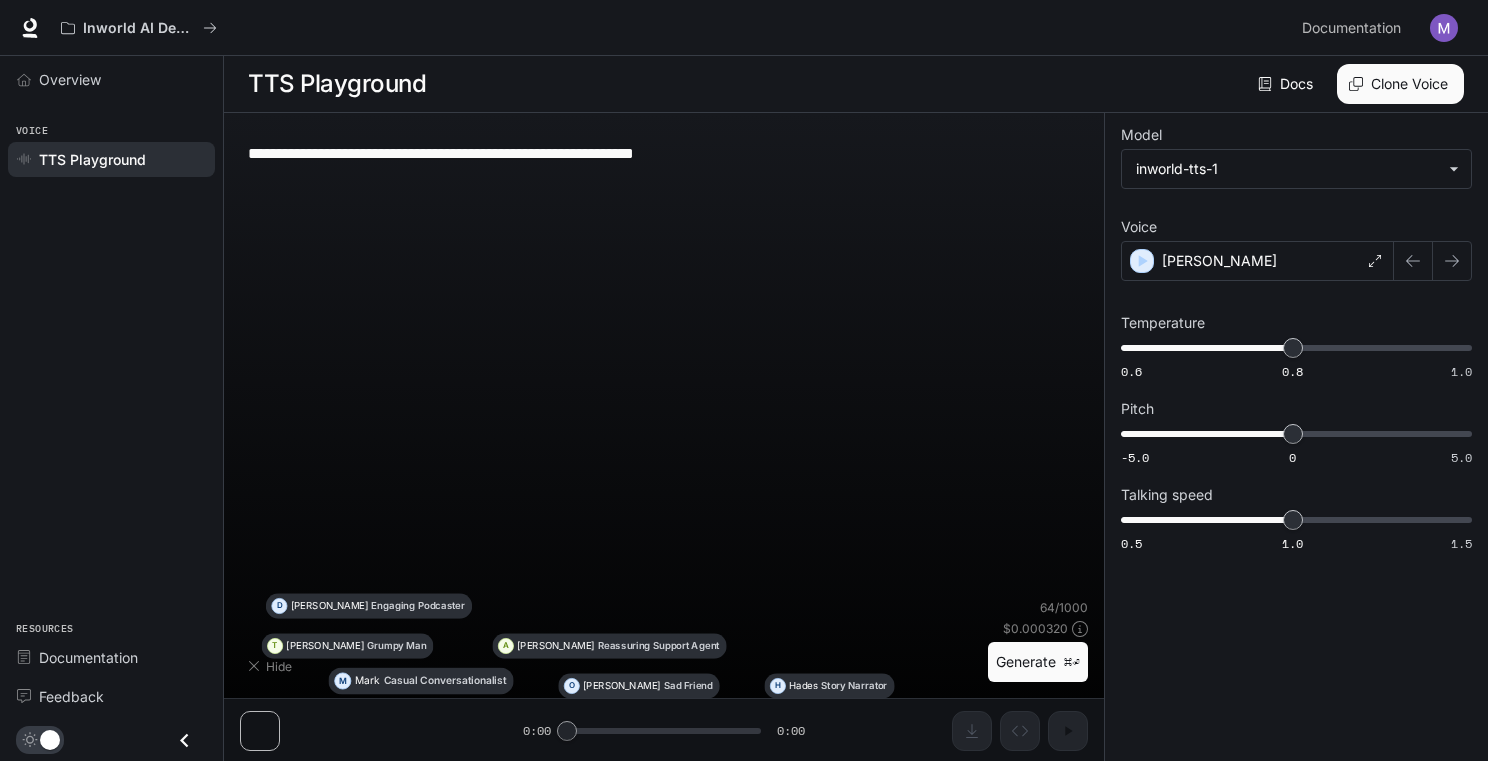 type on "**********" 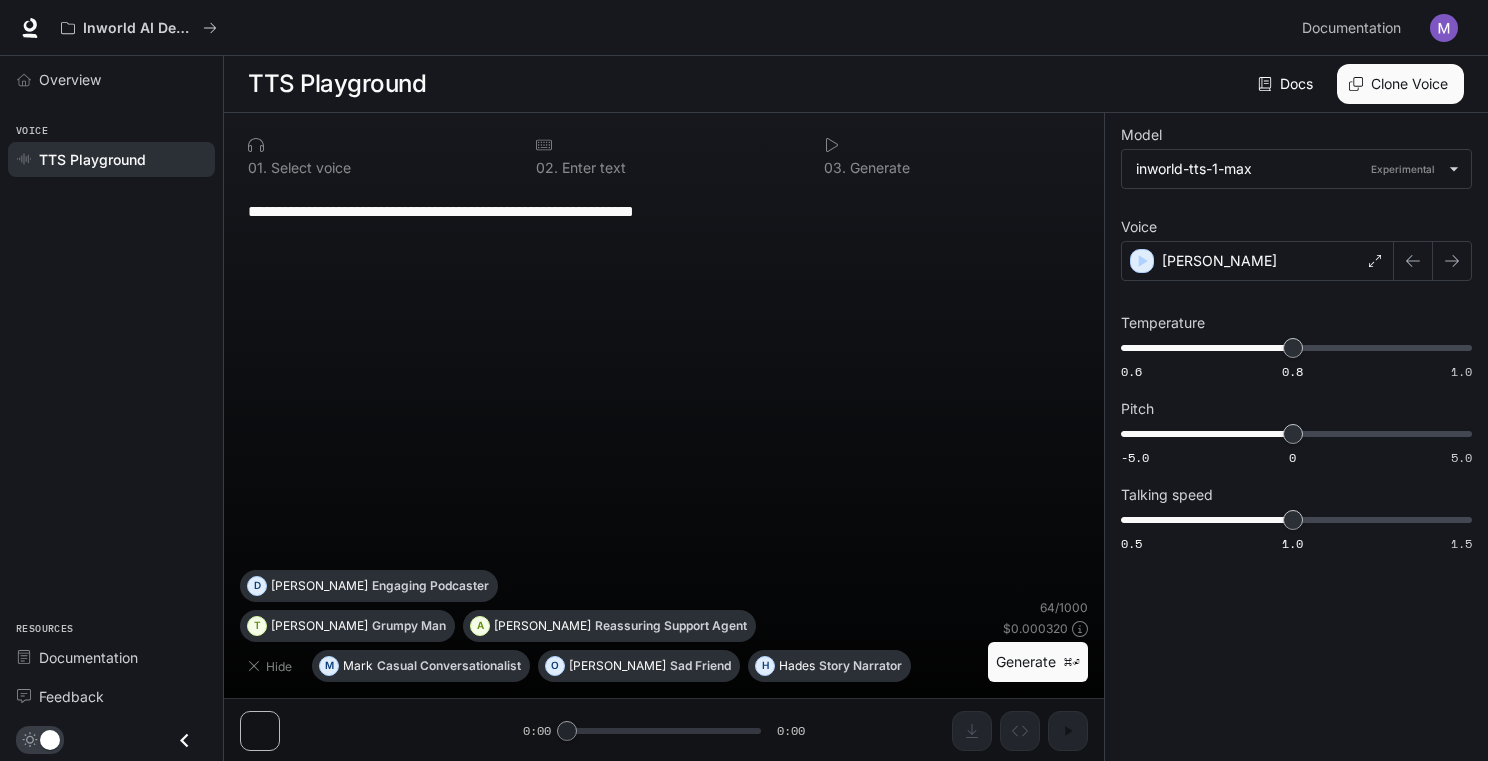 click on "**********" at bounding box center (664, 211) 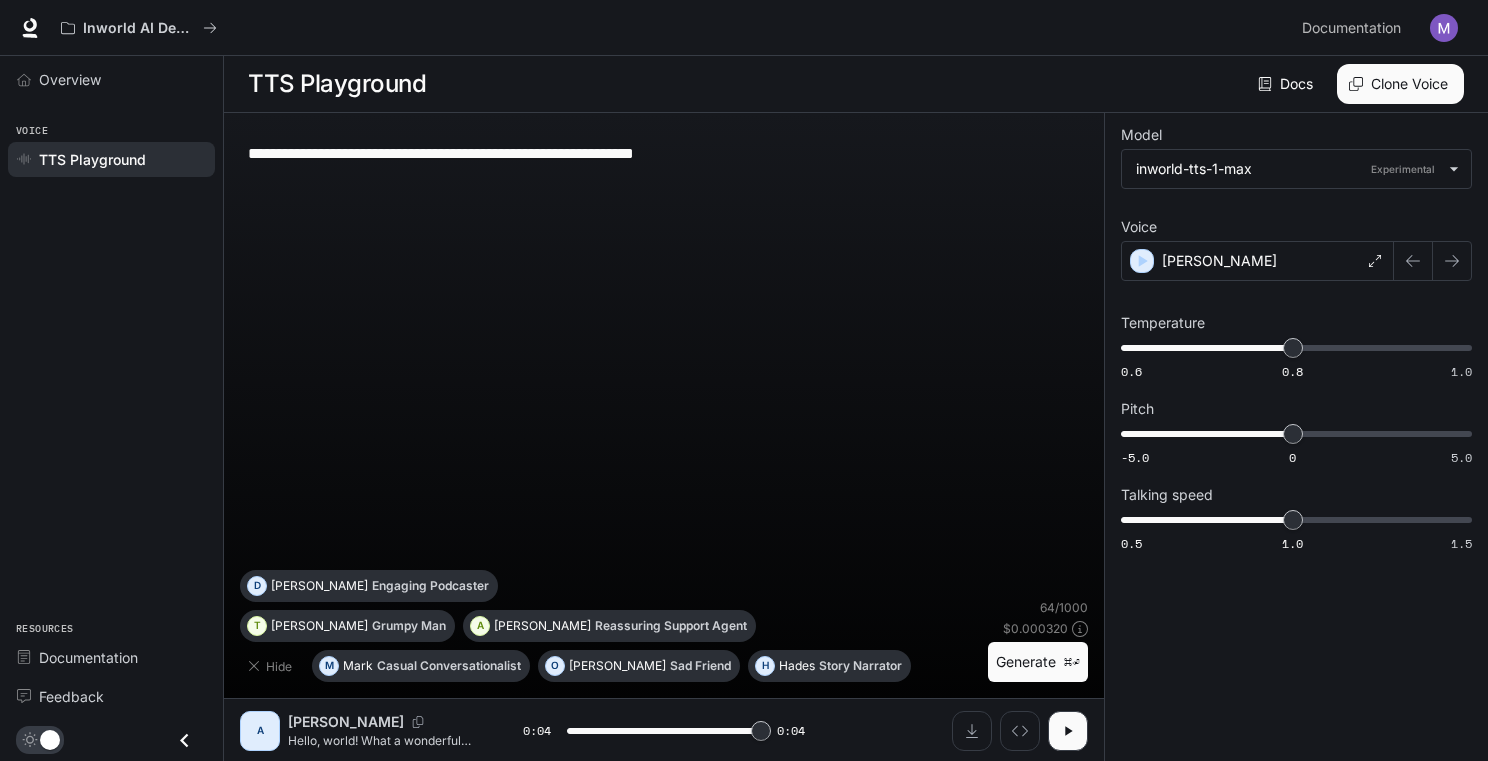 type on "*" 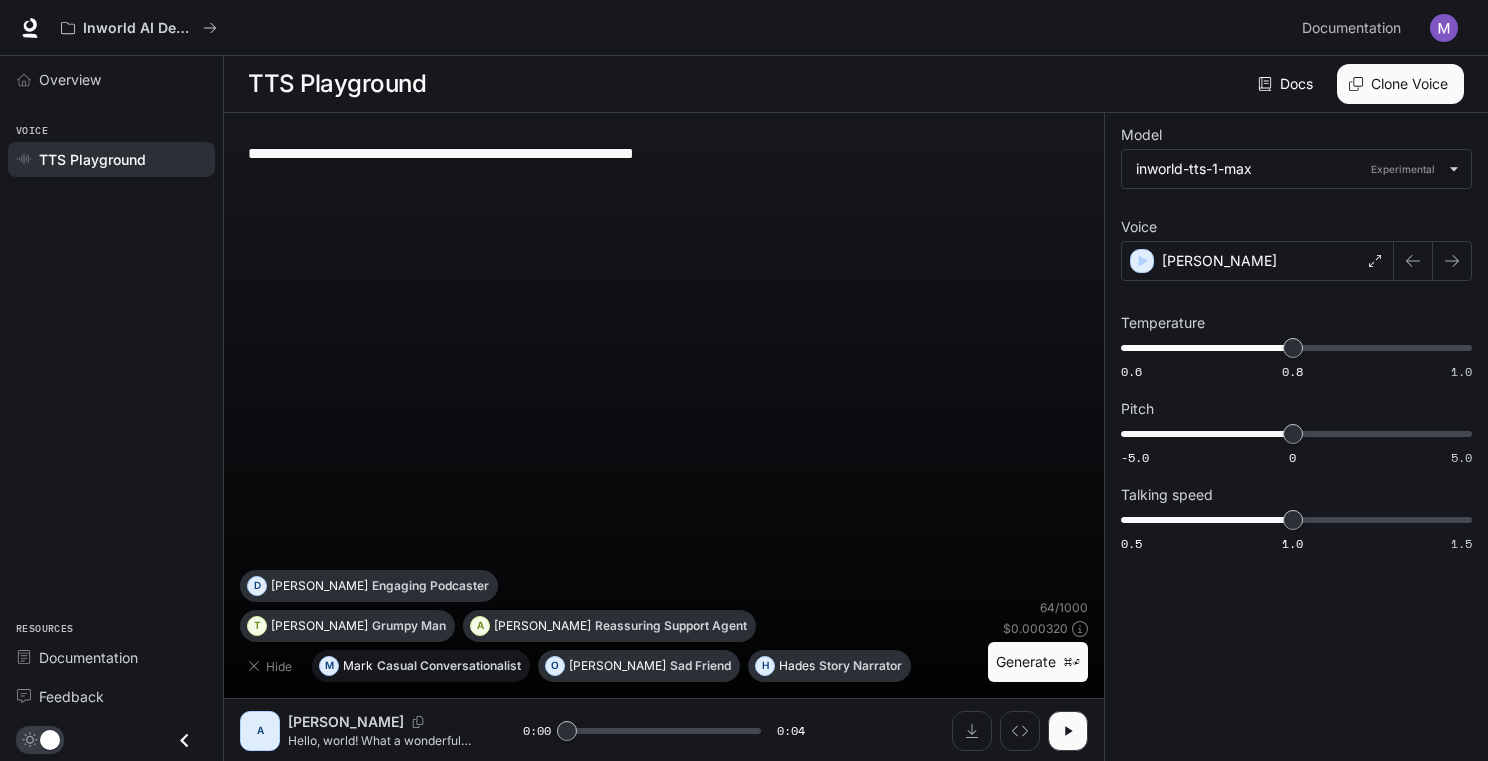 click on "Casual Conversationalist" at bounding box center [449, 666] 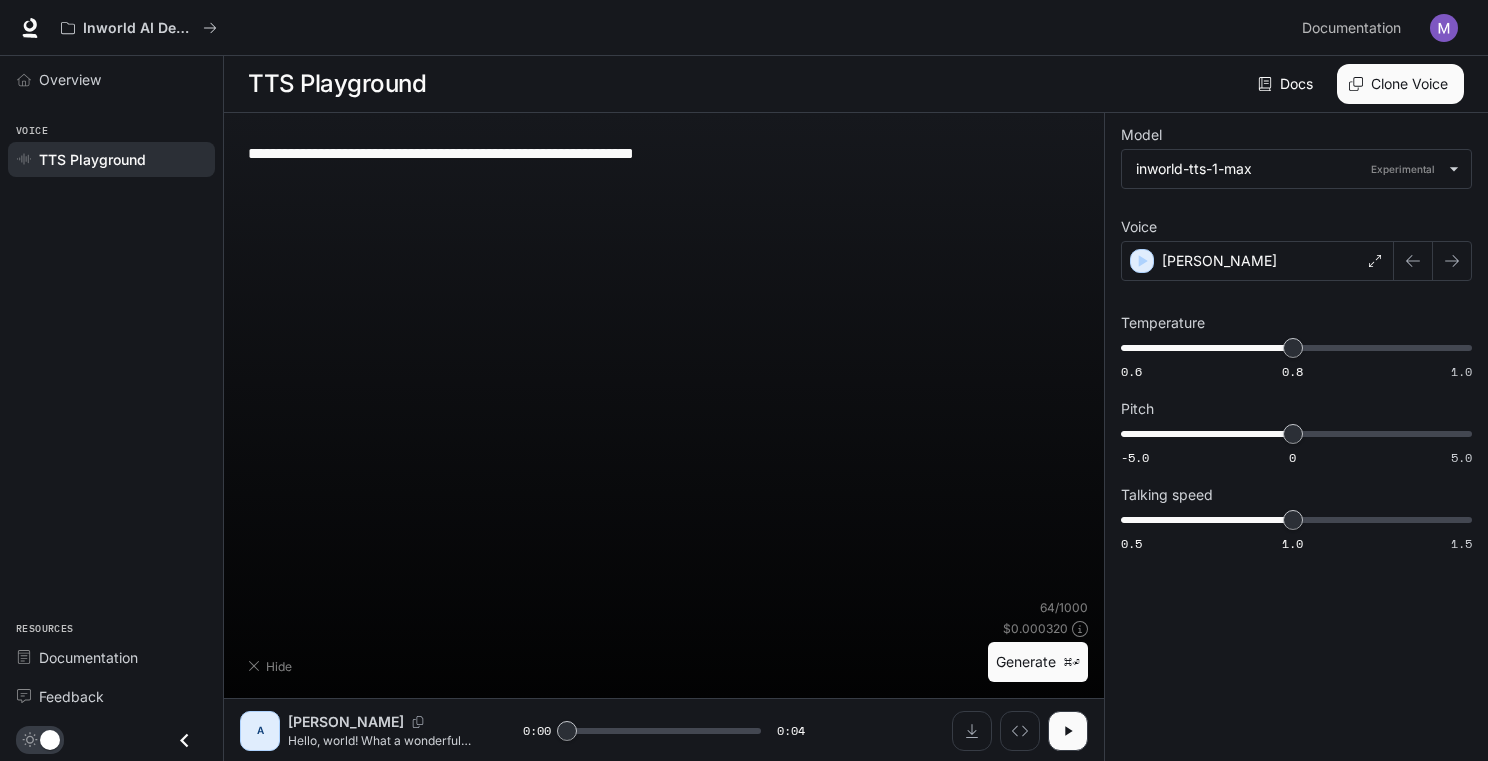 type on "**********" 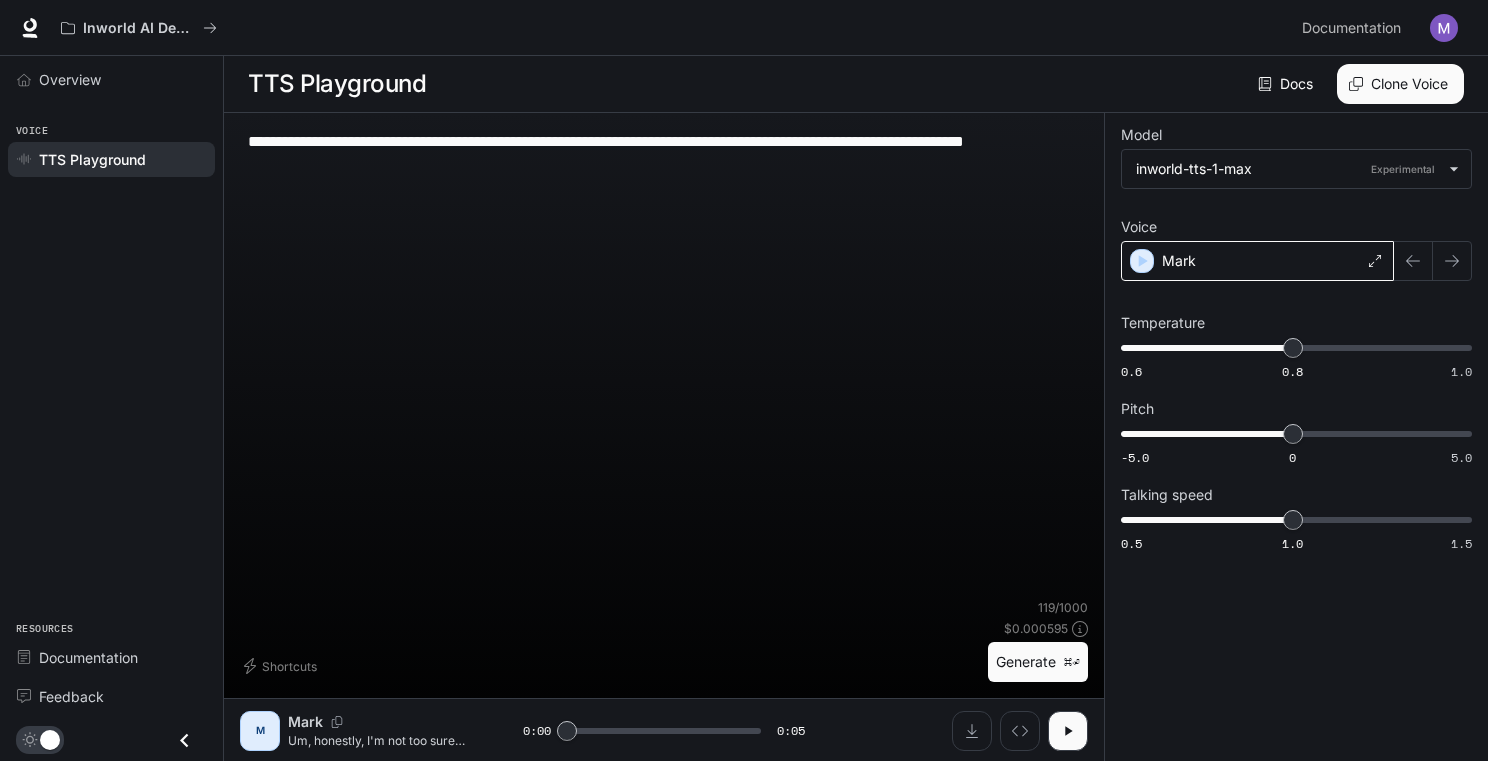 click on "Mark" at bounding box center [1257, 261] 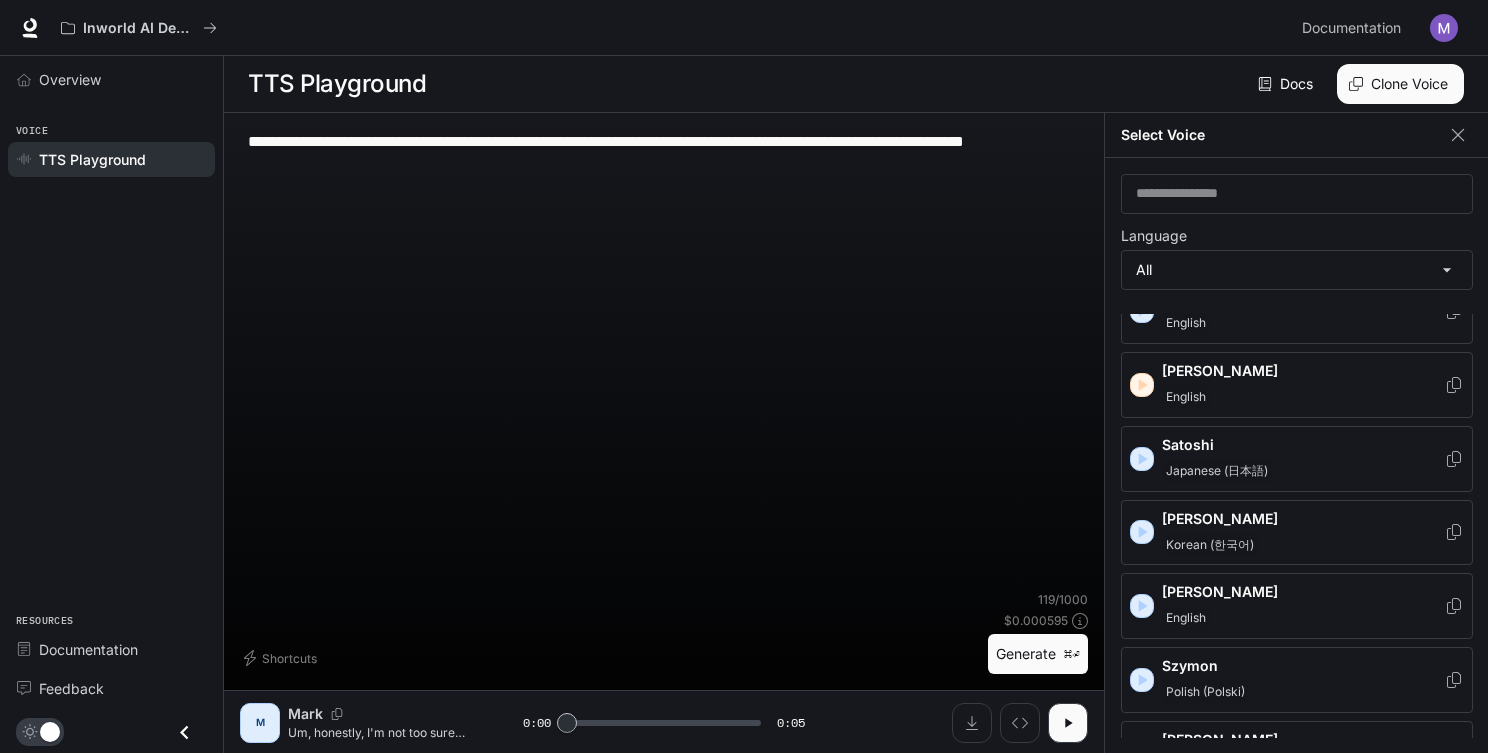 scroll, scrollTop: 3294, scrollLeft: 0, axis: vertical 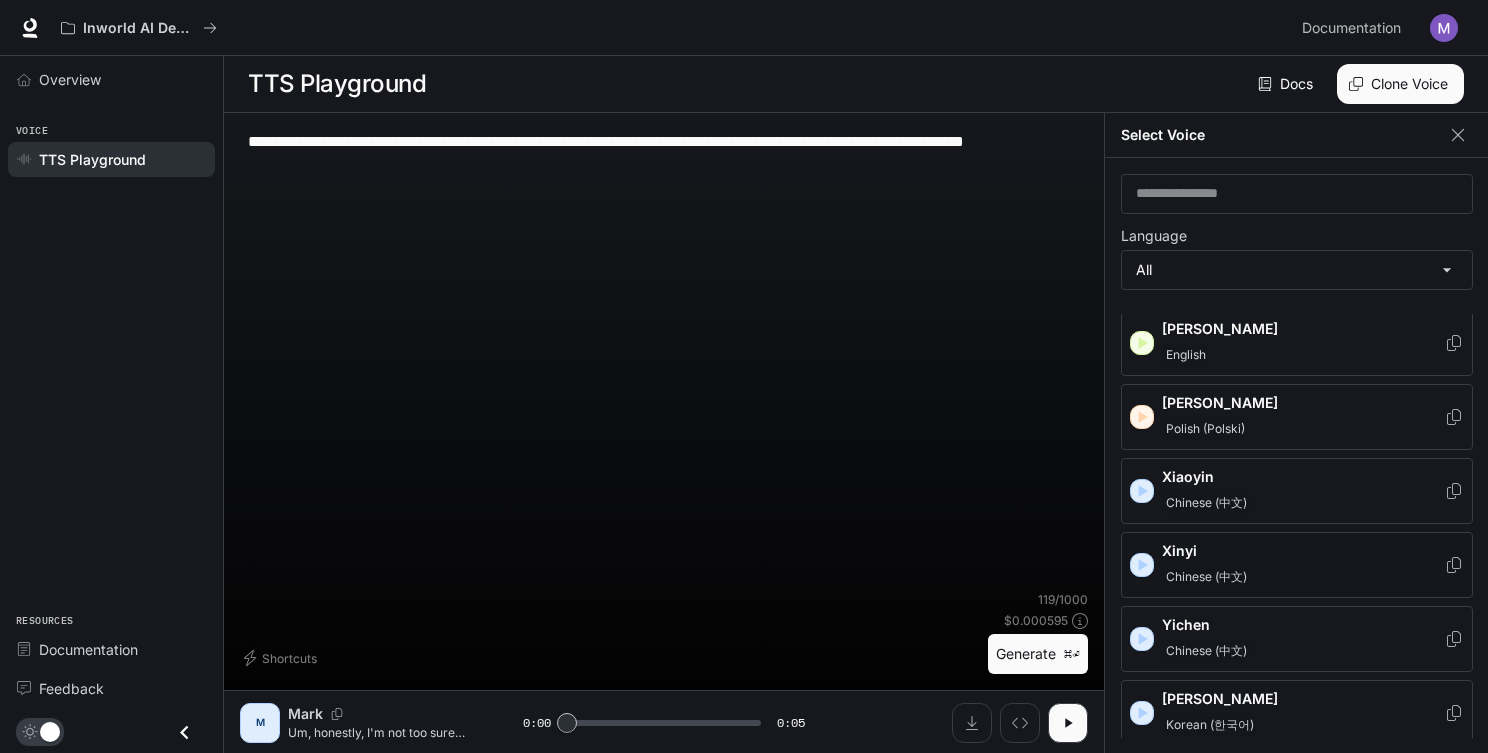 click on "Xinyi Chinese (中文)" at bounding box center (1303, 565) 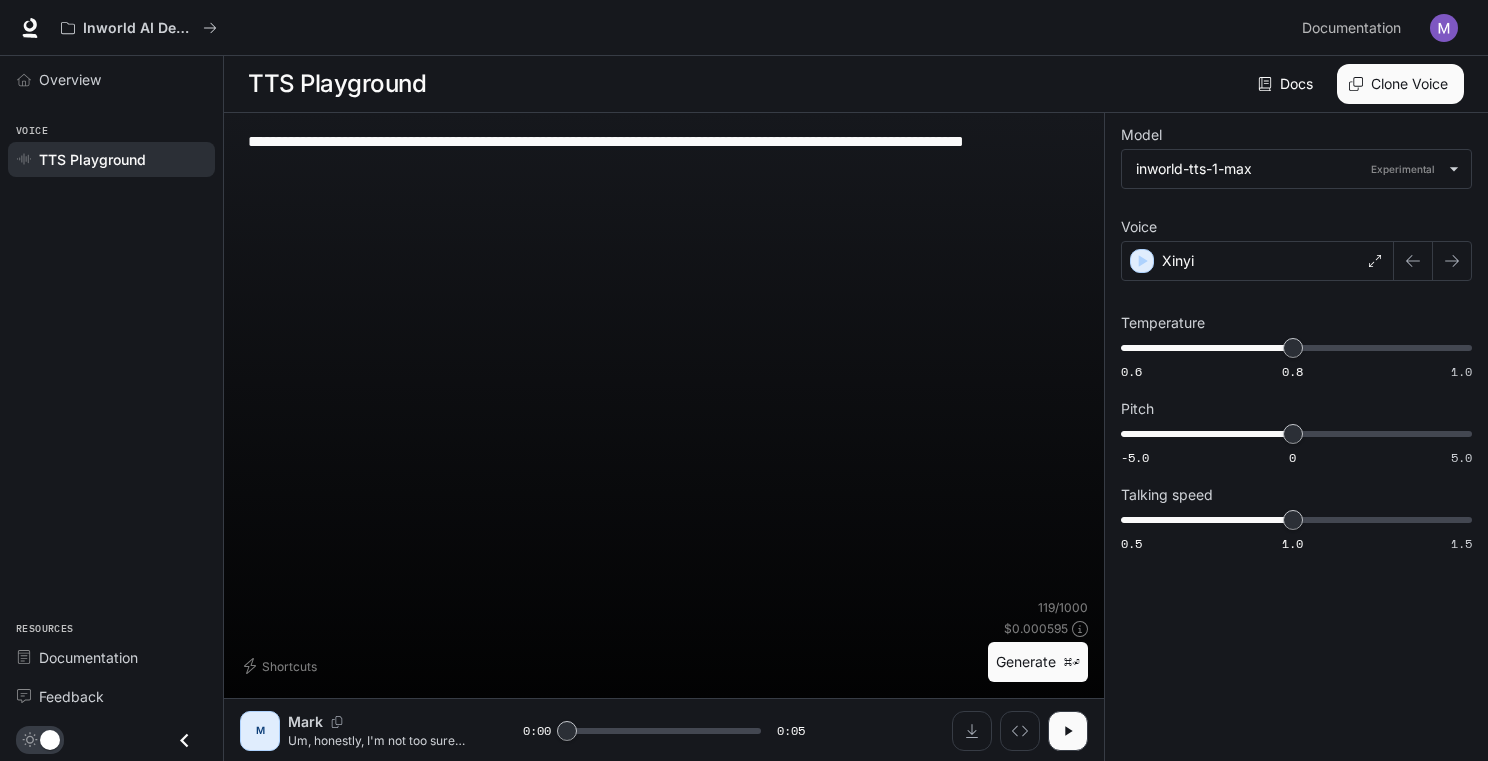 click on "Generate ⌘⏎" at bounding box center (1038, 662) 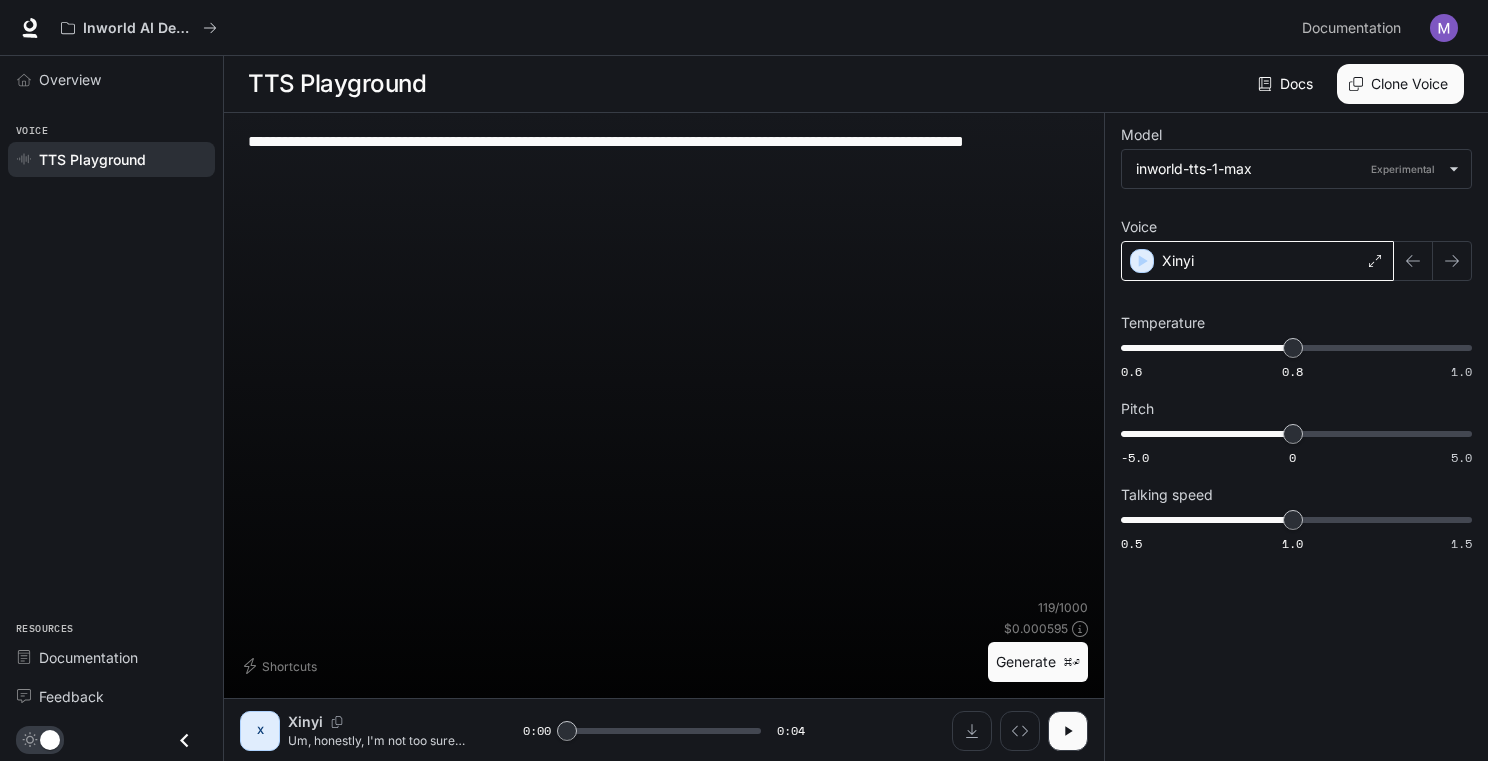 click on "Xinyi" at bounding box center (1257, 261) 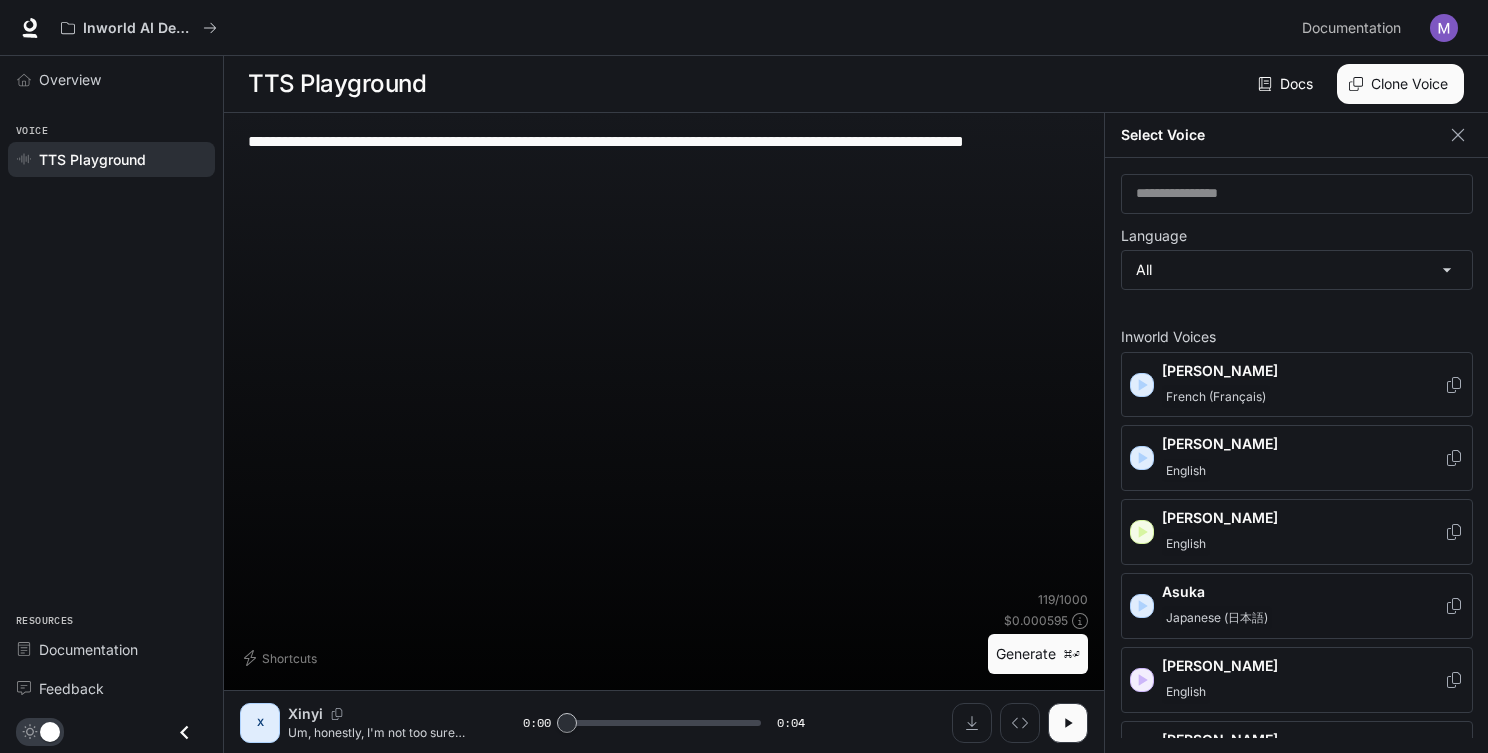 scroll, scrollTop: 9, scrollLeft: 0, axis: vertical 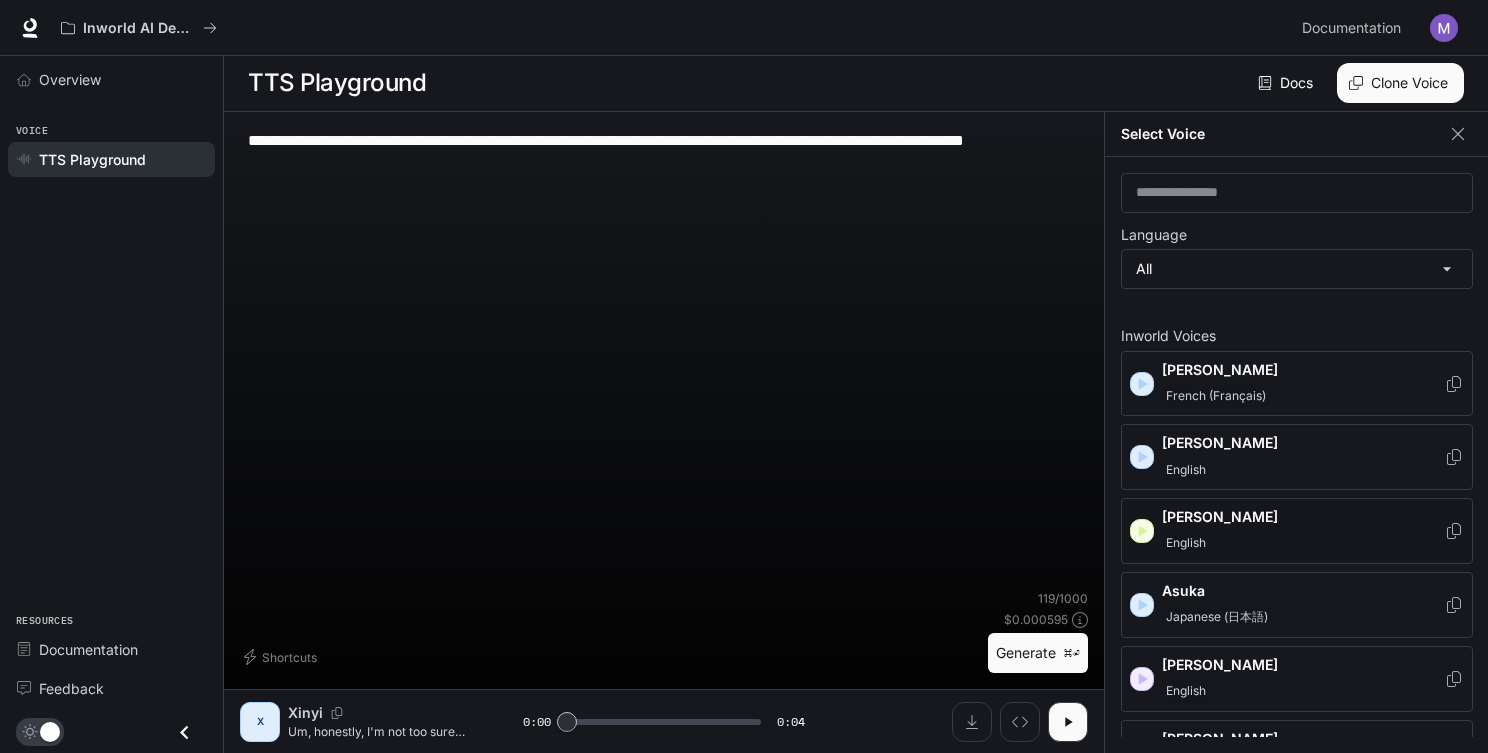 click on "English" at bounding box center (1303, 543) 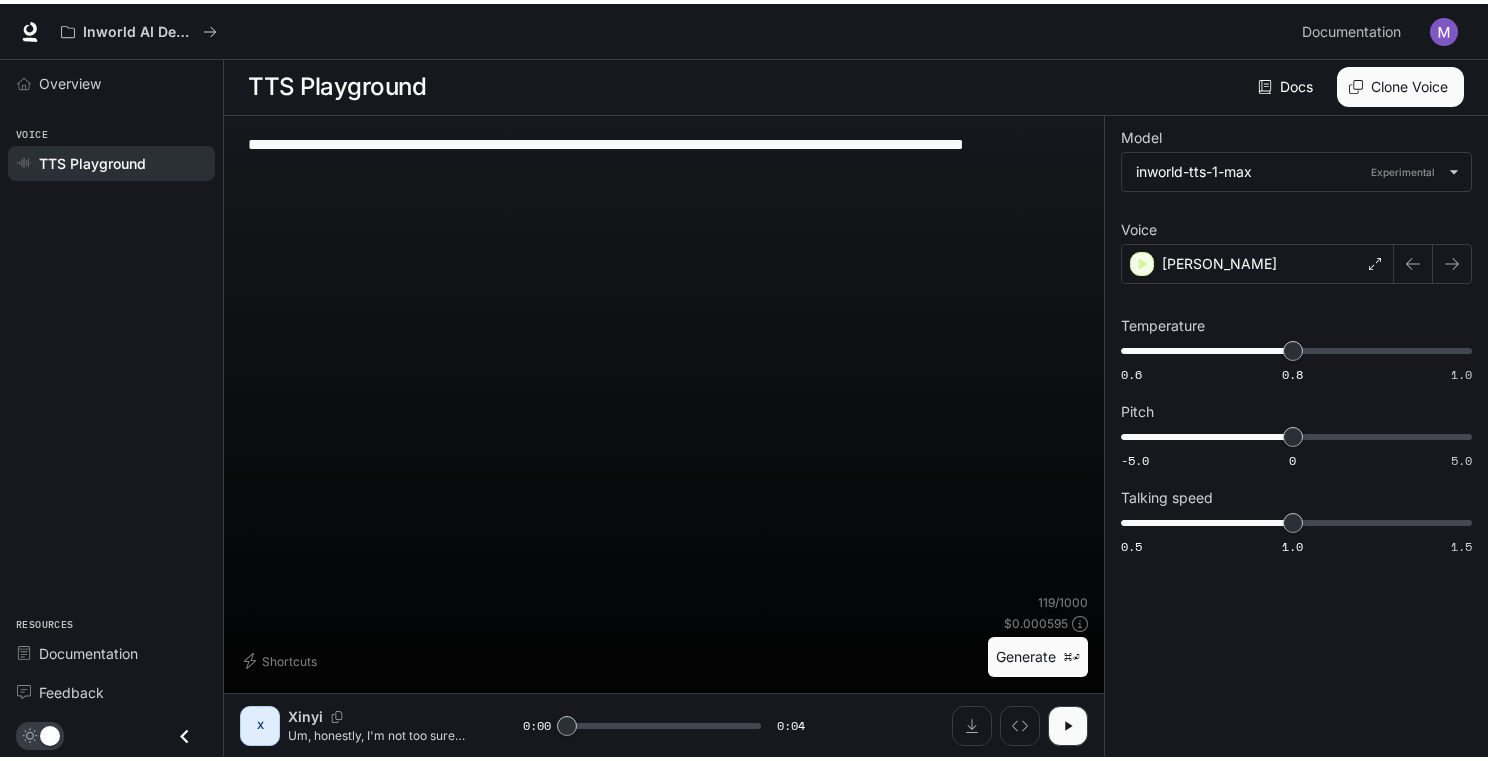 scroll, scrollTop: 1, scrollLeft: 0, axis: vertical 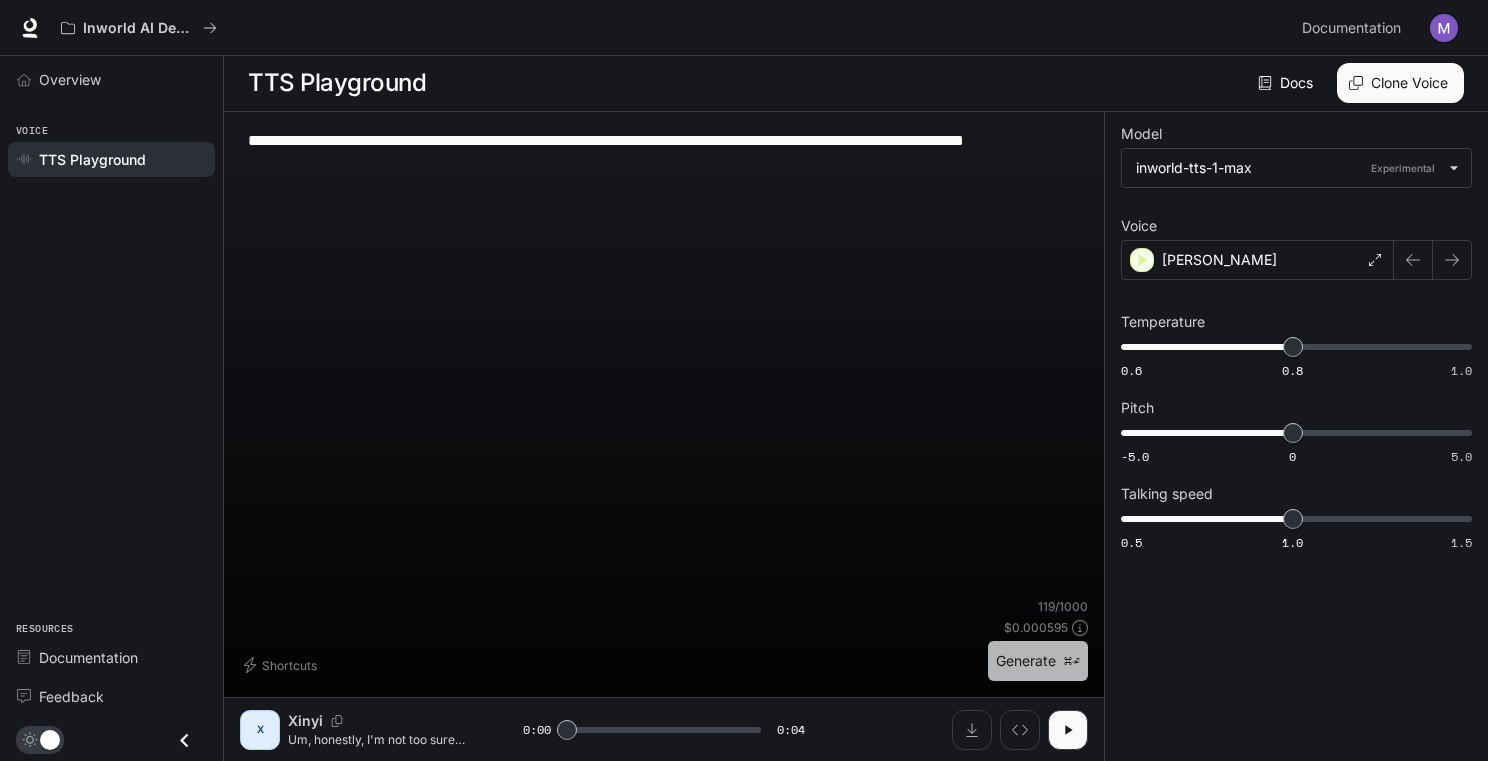 click on "Generate ⌘⏎" at bounding box center [1038, 661] 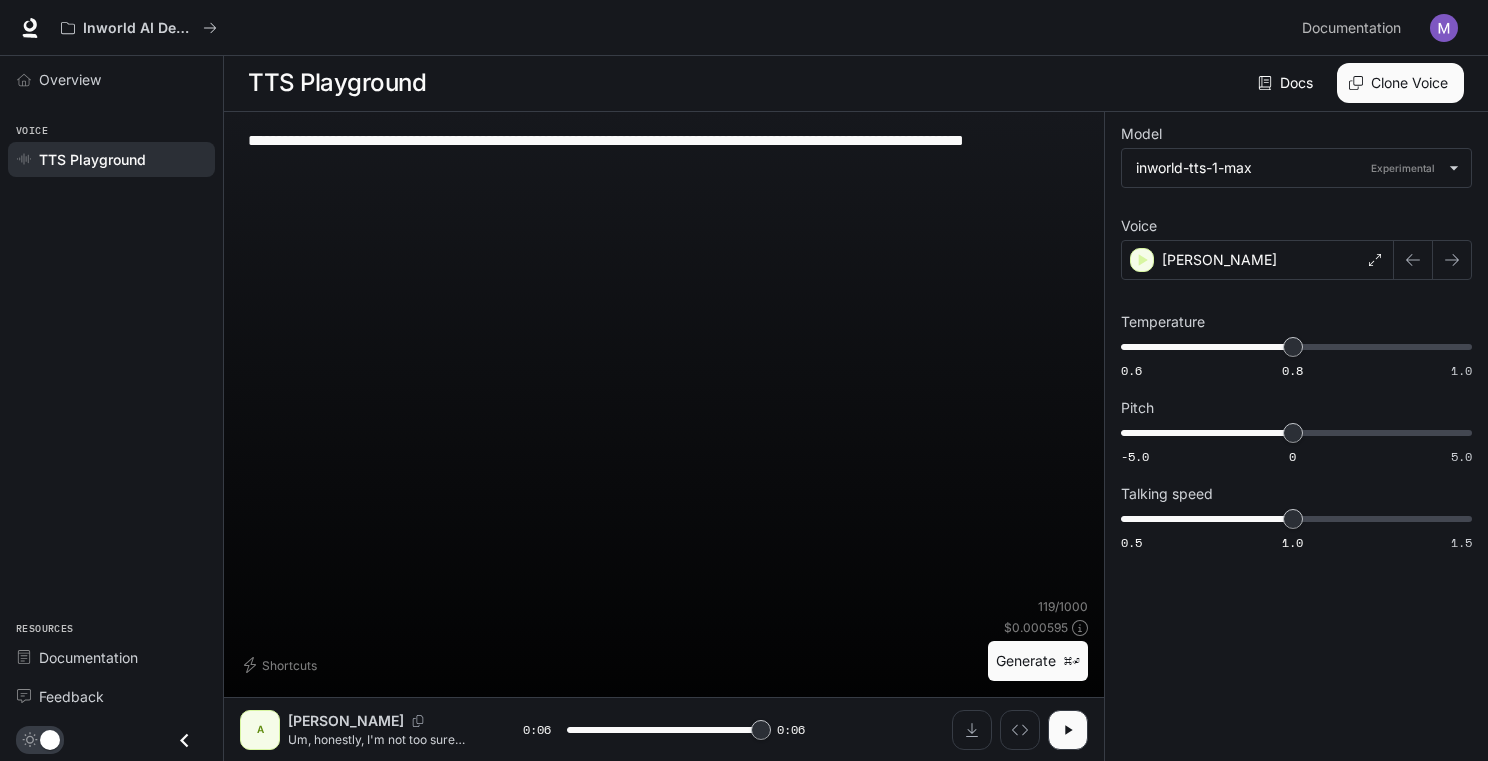 type on "*" 